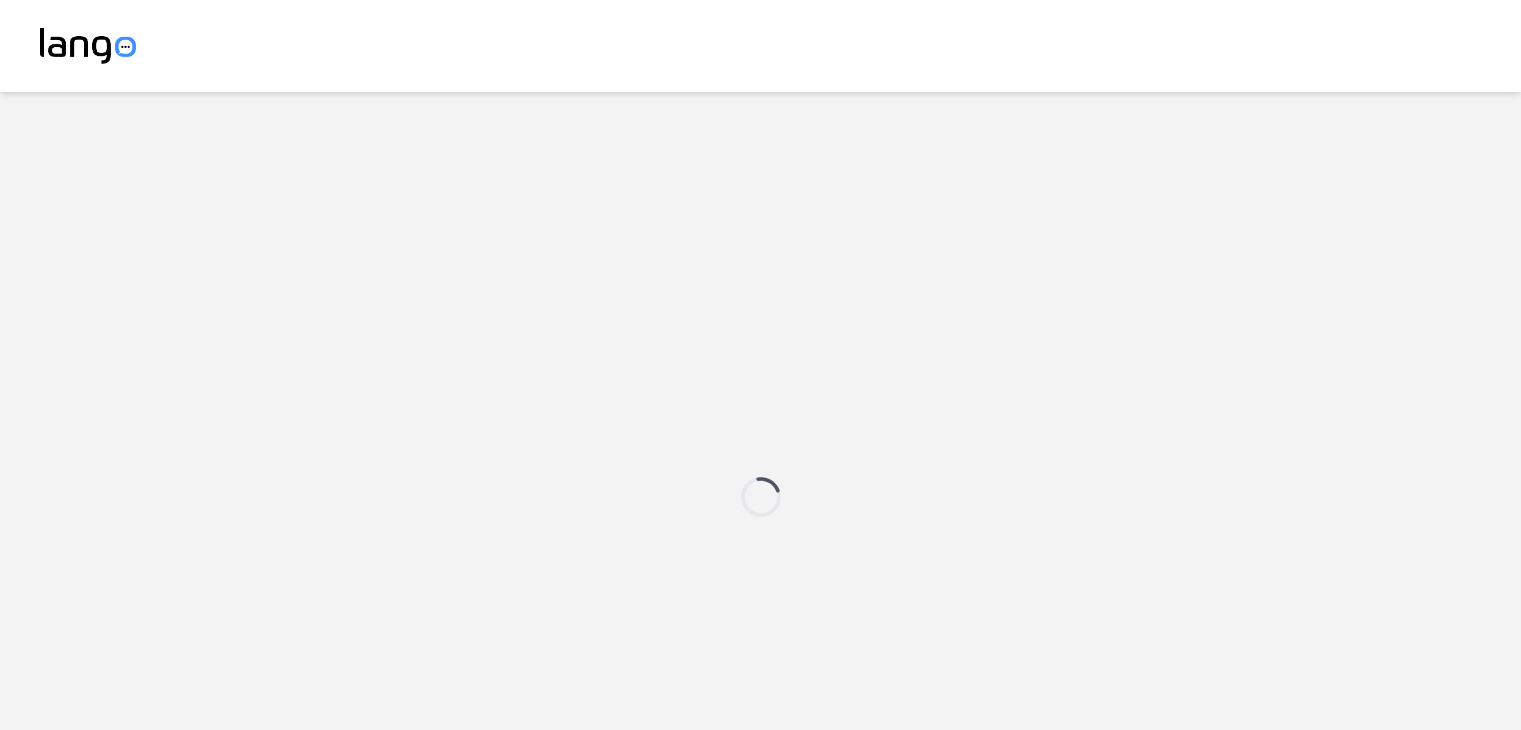 scroll, scrollTop: 0, scrollLeft: 0, axis: both 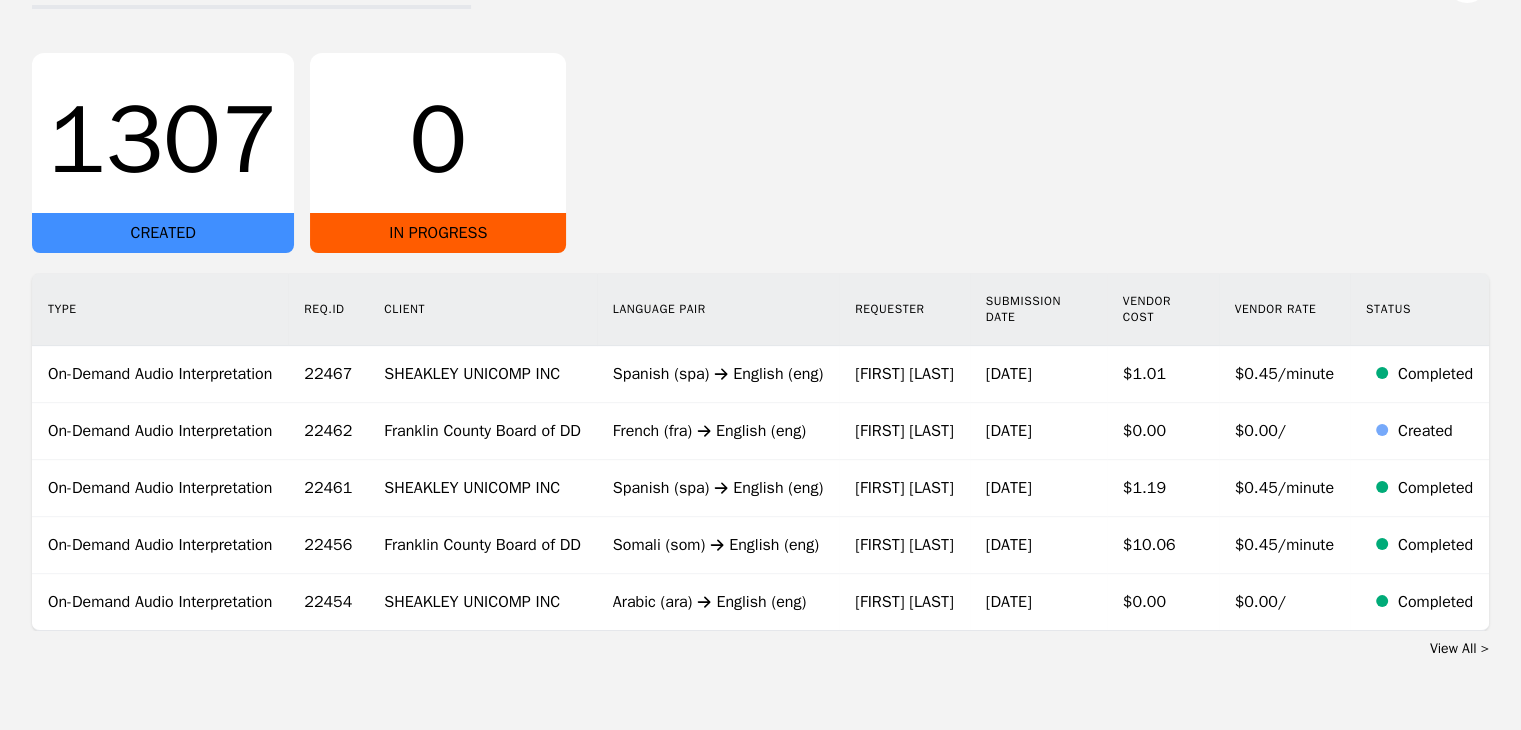 click on "View All >" at bounding box center [1459, 648] 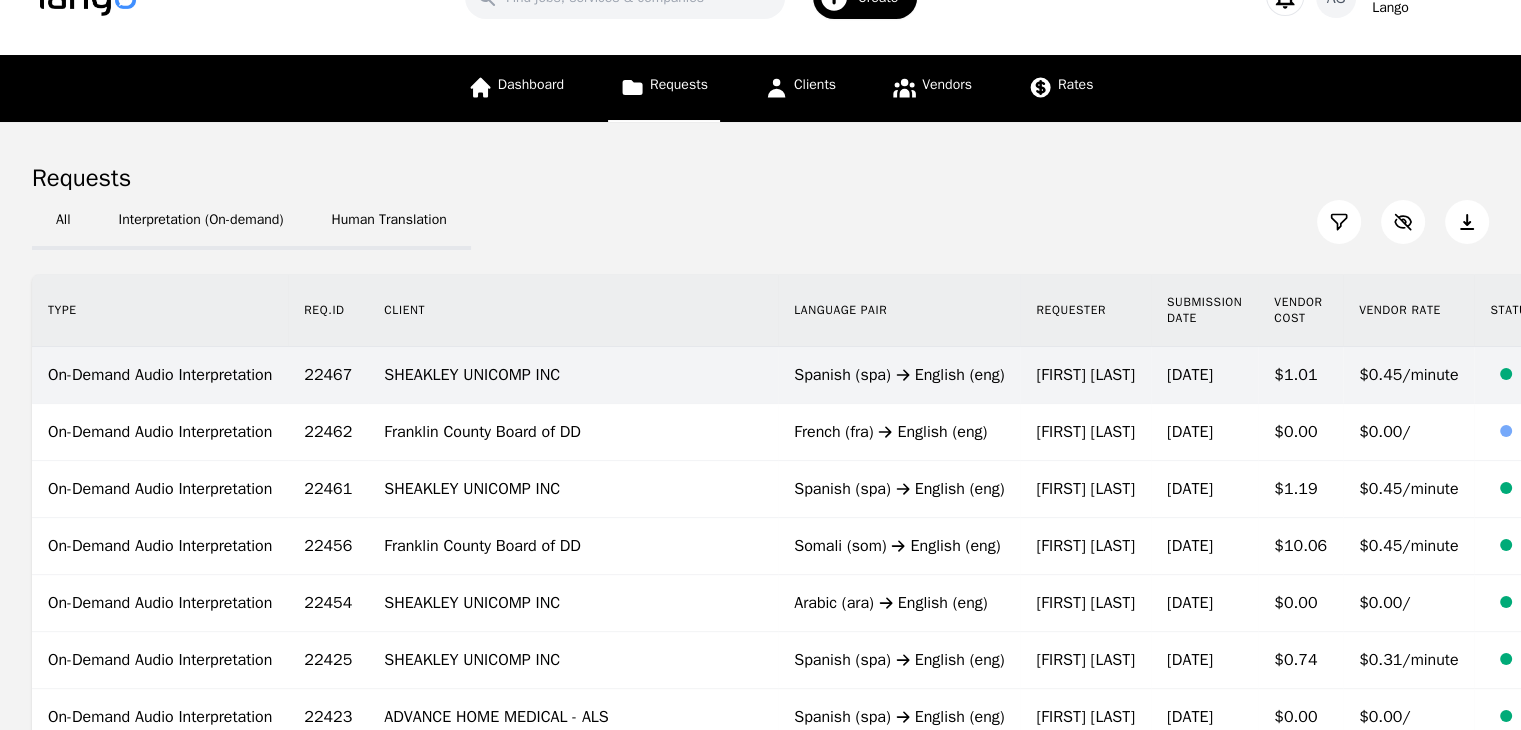 scroll, scrollTop: 0, scrollLeft: 0, axis: both 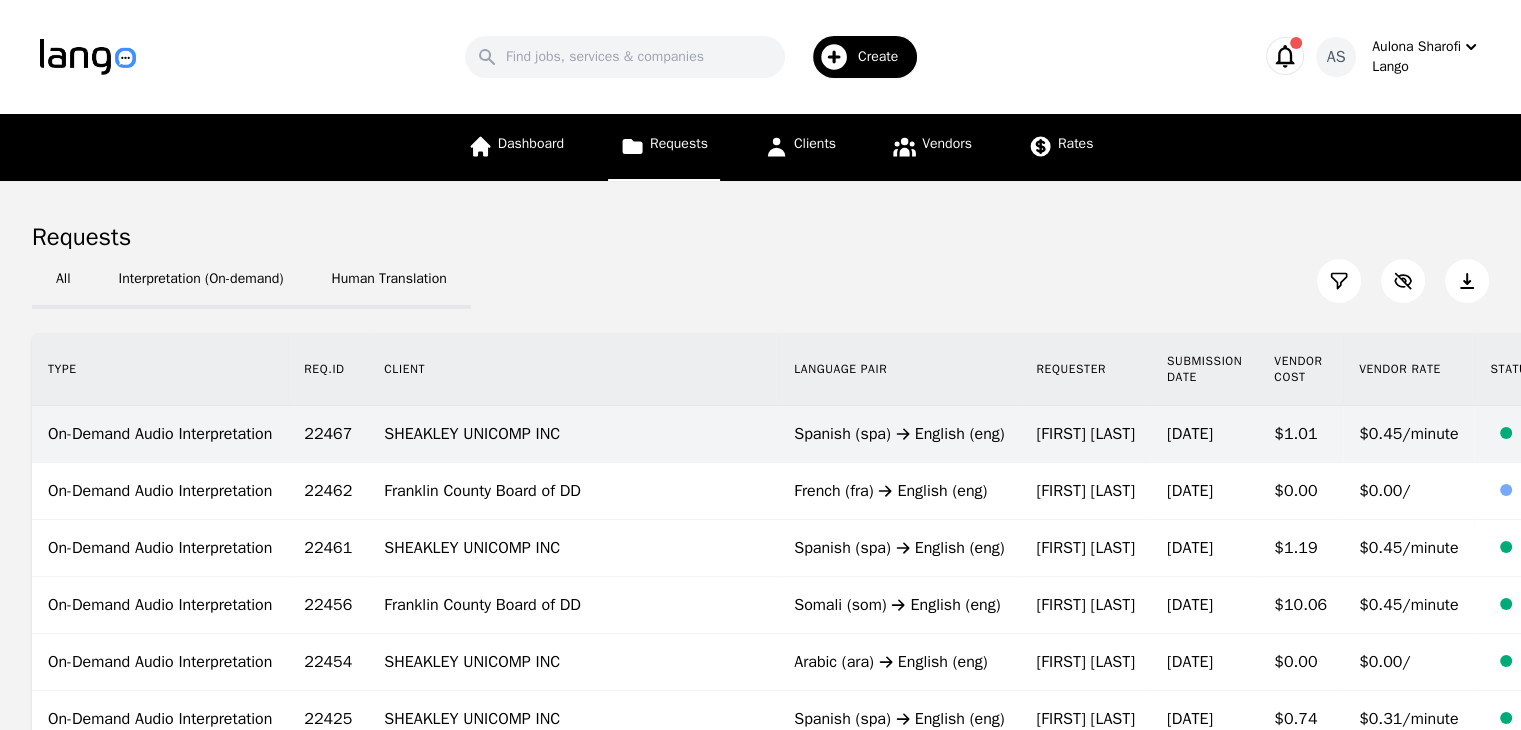 click on "[FIRST] [LAST]" at bounding box center [1085, 434] 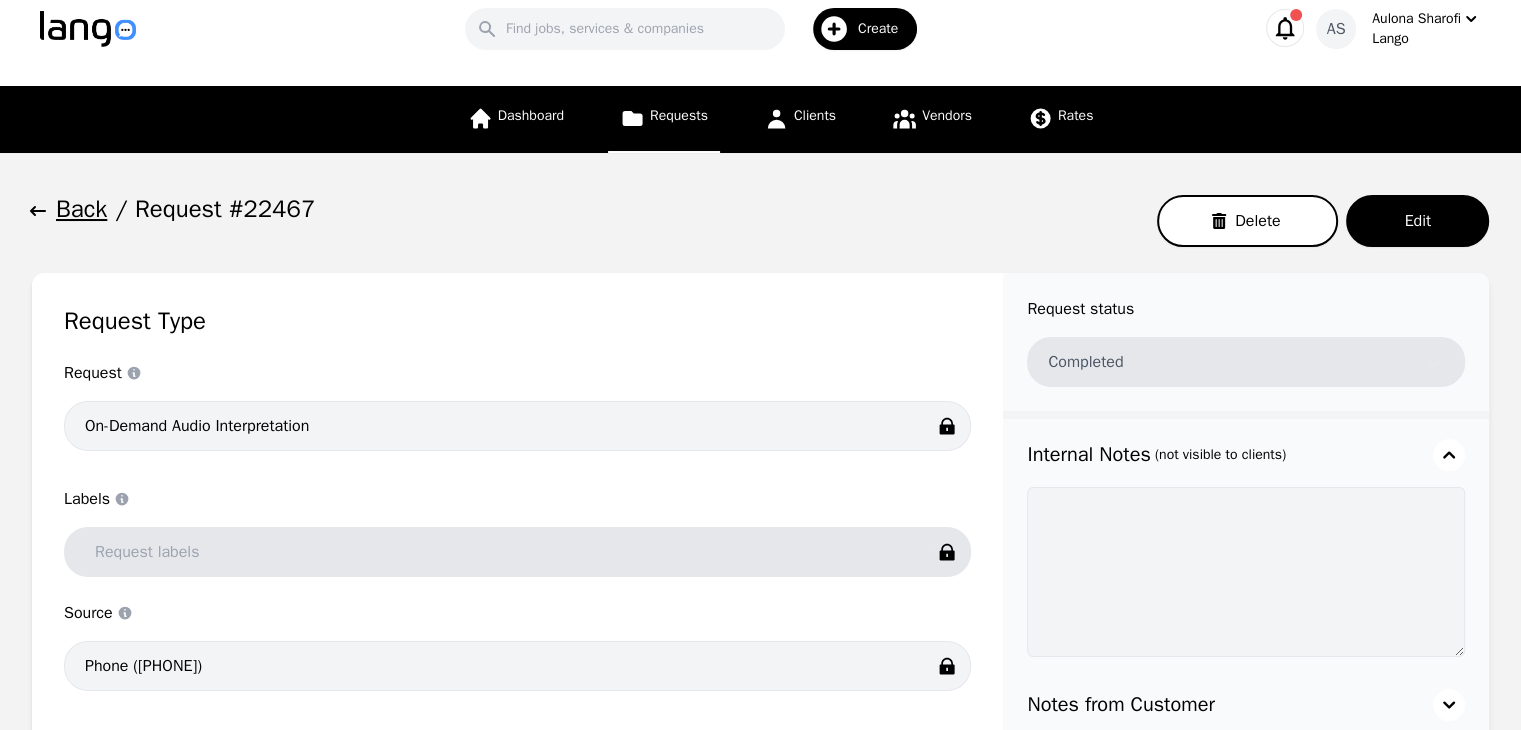 scroll, scrollTop: 0, scrollLeft: 0, axis: both 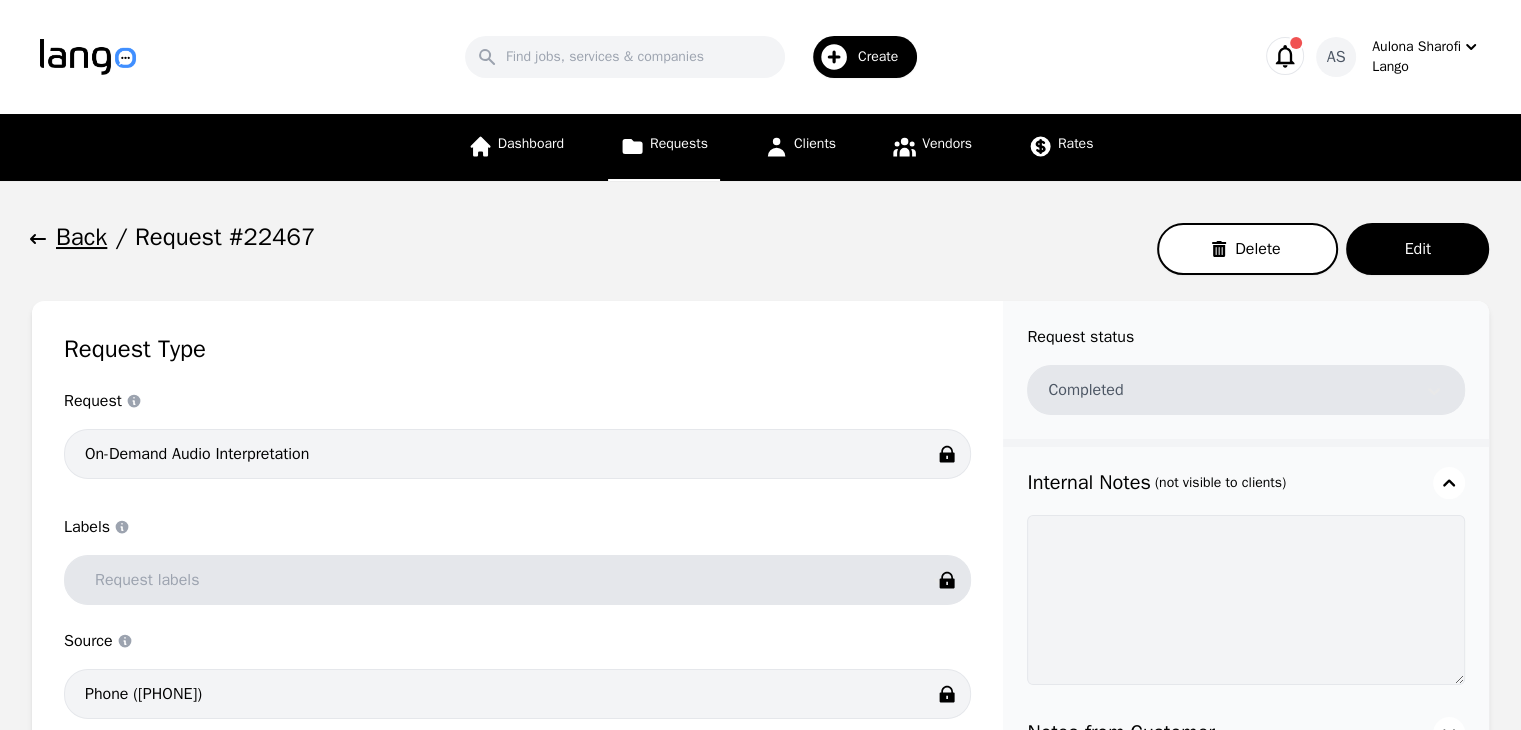 click 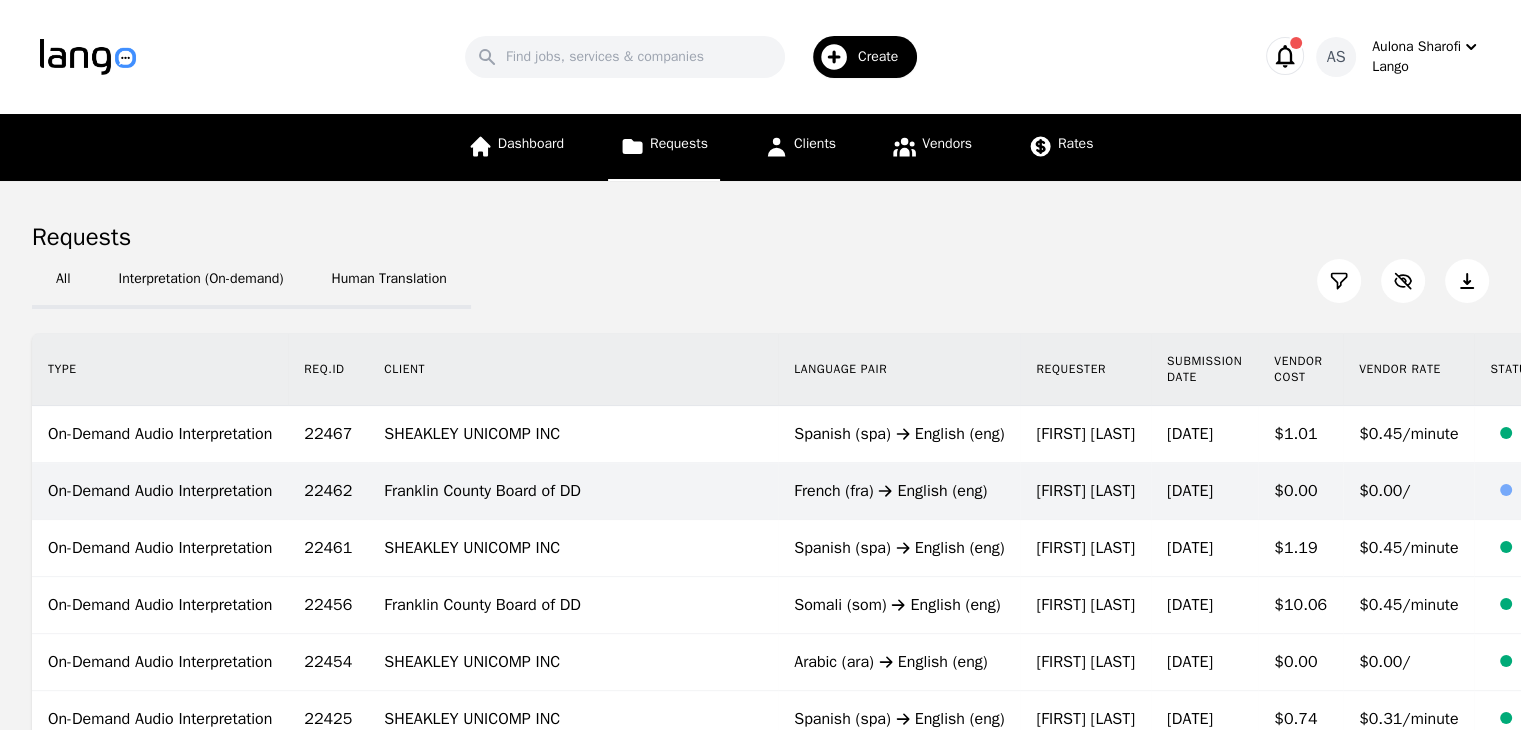 click on "French (fra) English (eng)" at bounding box center [899, 491] 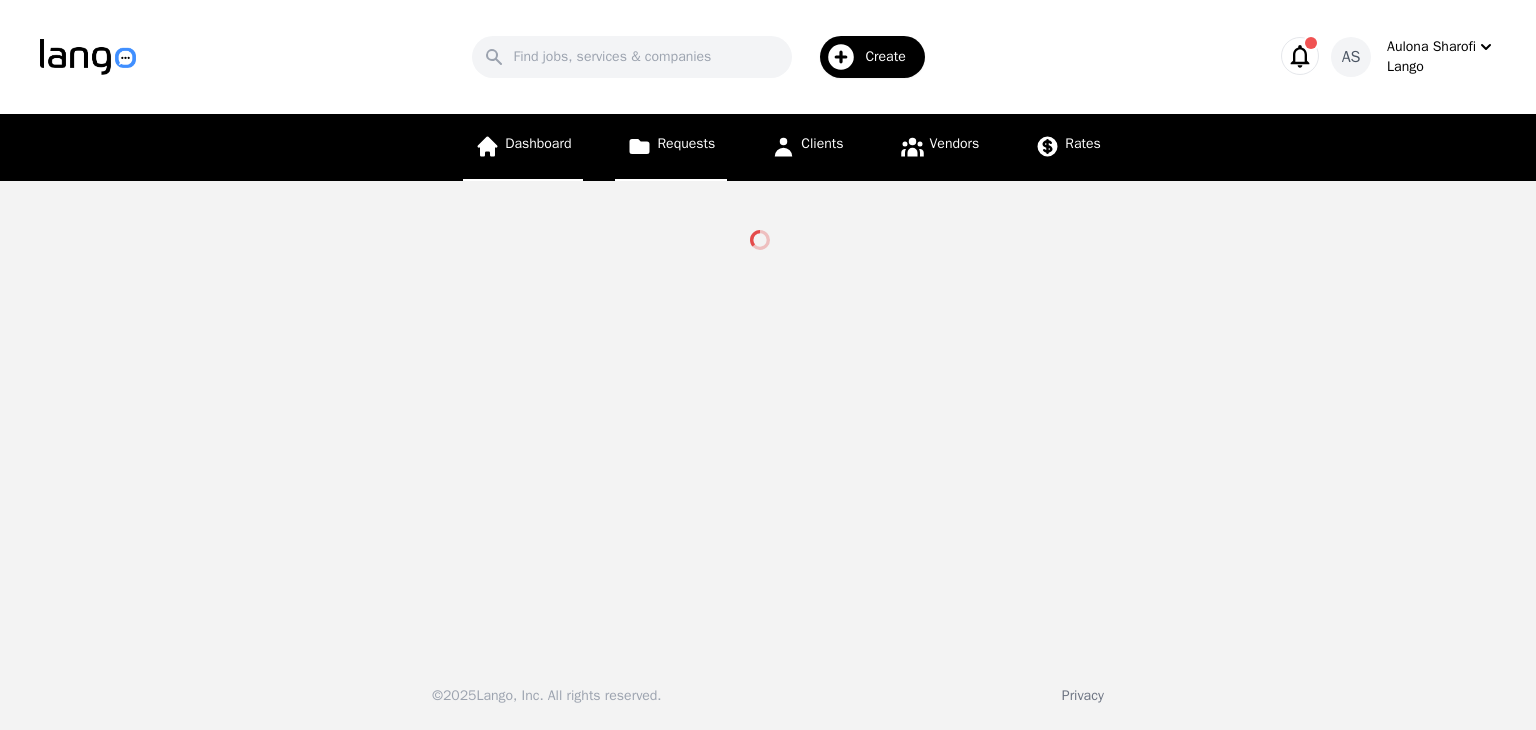 click on "Dashboard" at bounding box center (538, 143) 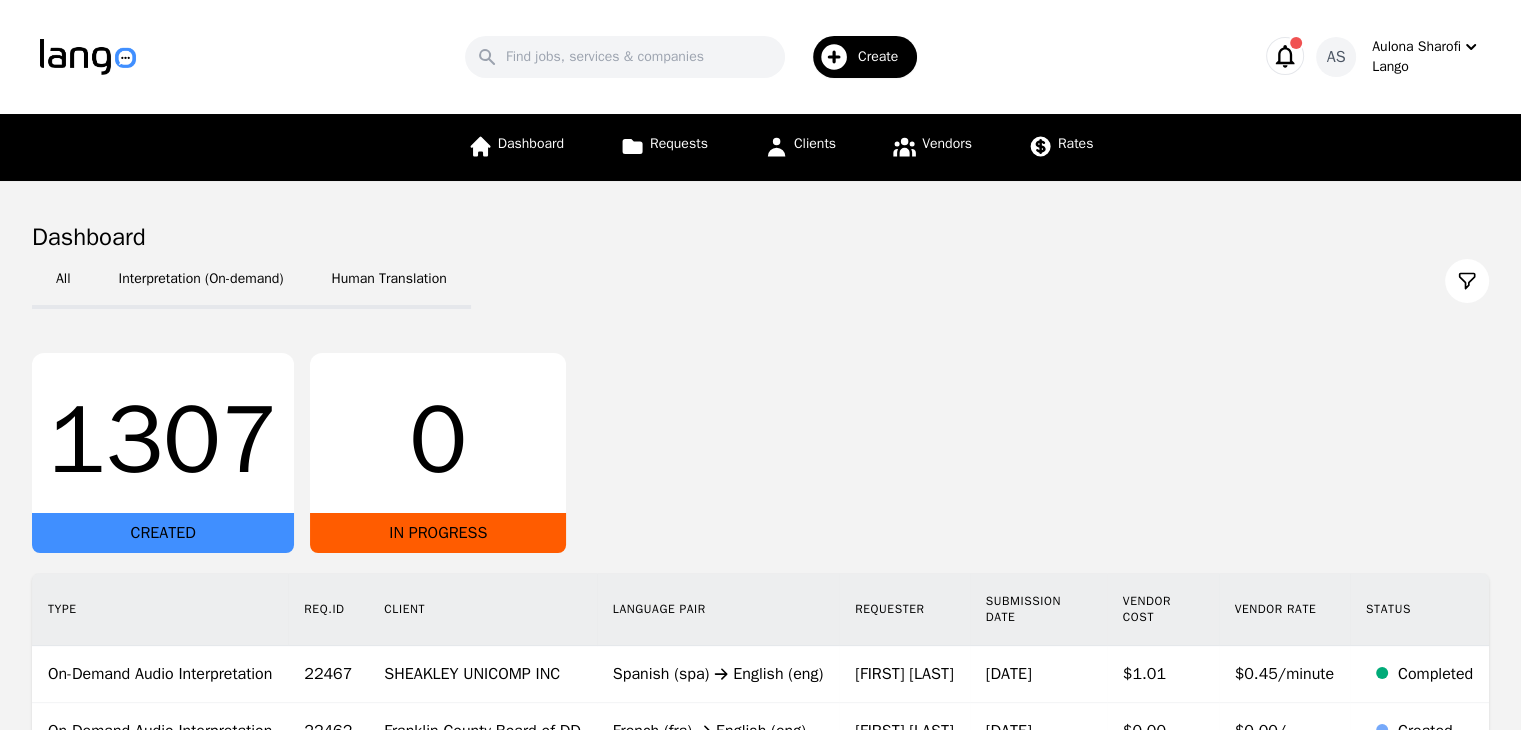 scroll, scrollTop: 300, scrollLeft: 0, axis: vertical 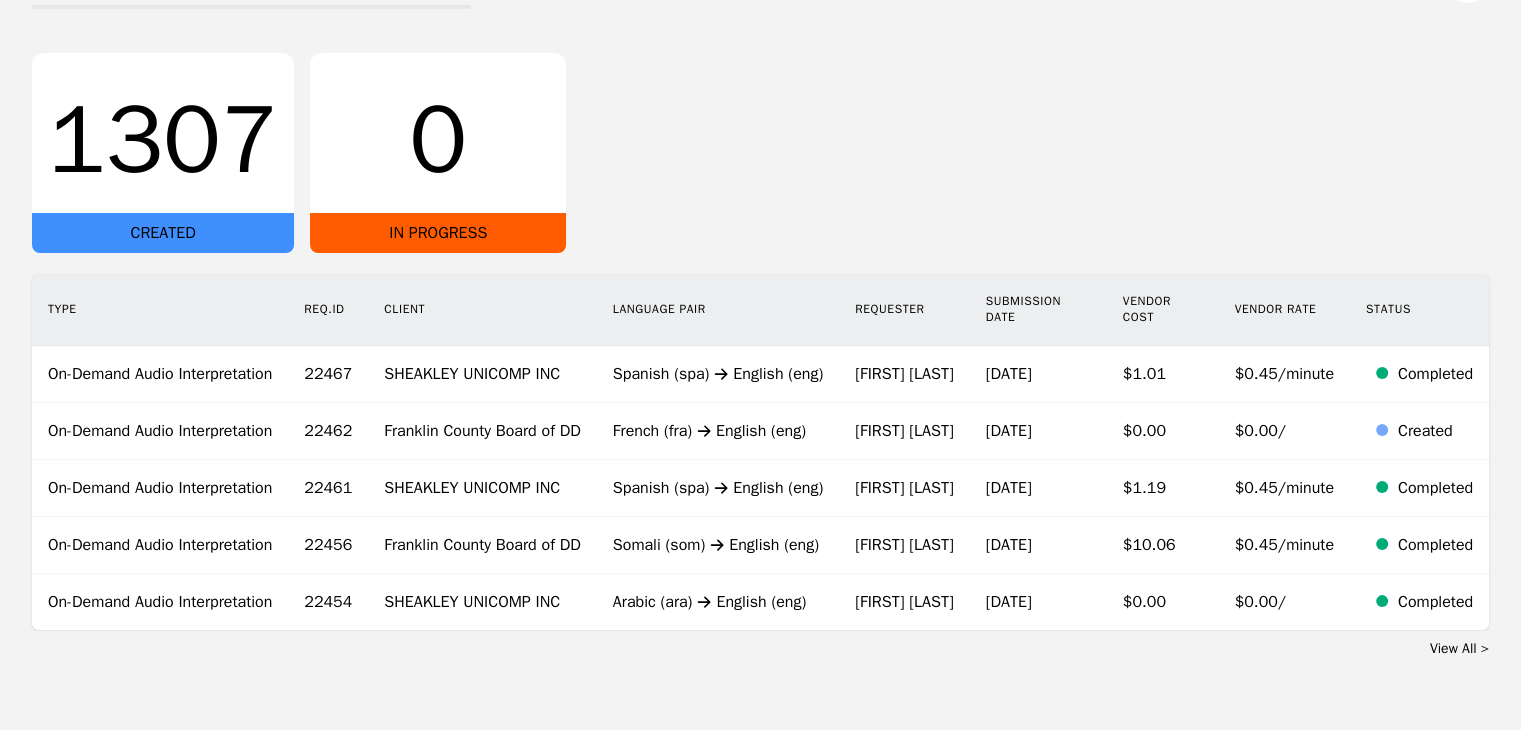 click on "View All >" at bounding box center (1459, 648) 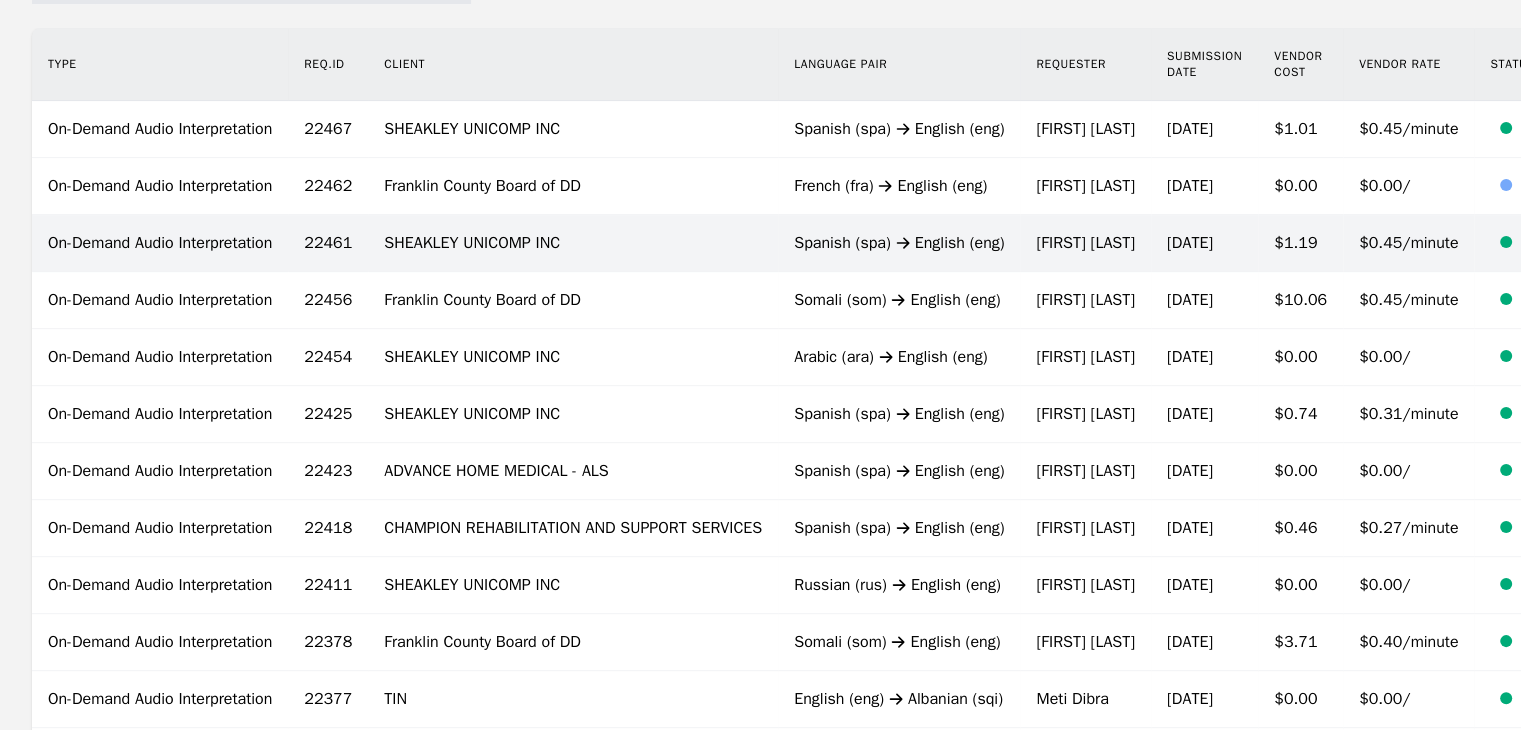 scroll, scrollTop: 500, scrollLeft: 0, axis: vertical 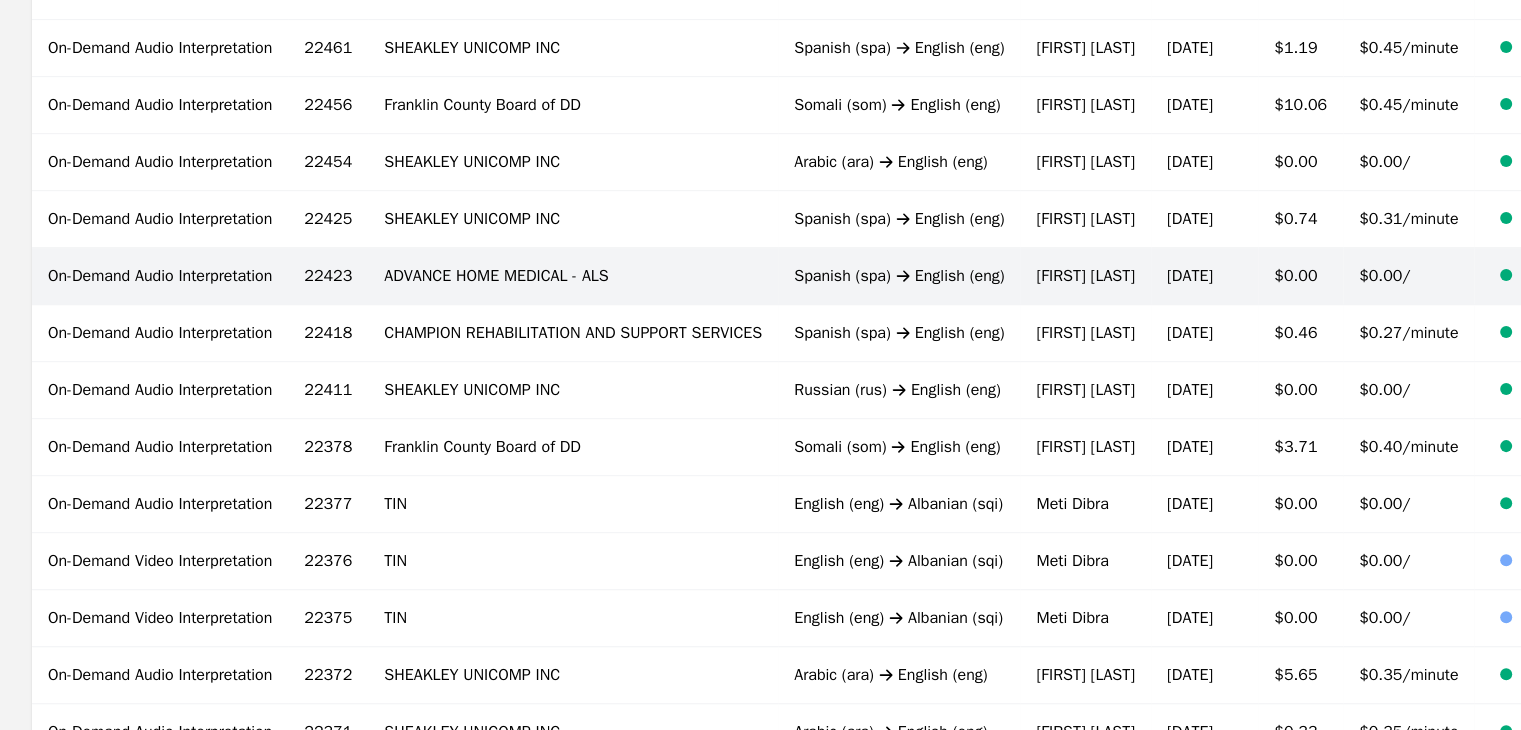 click on "ADVANCE HOME MEDICAL - ALS" at bounding box center (573, 276) 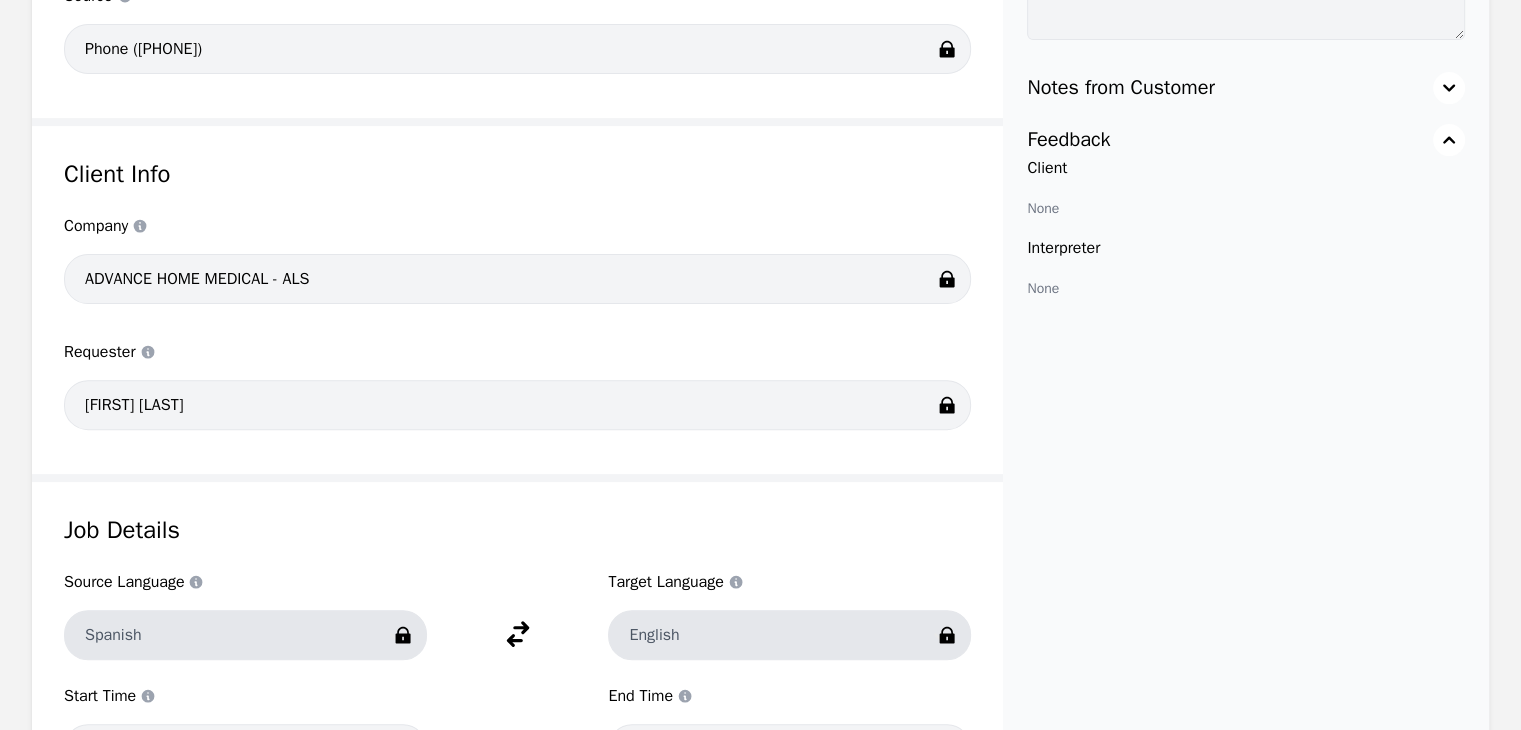scroll, scrollTop: 0, scrollLeft: 0, axis: both 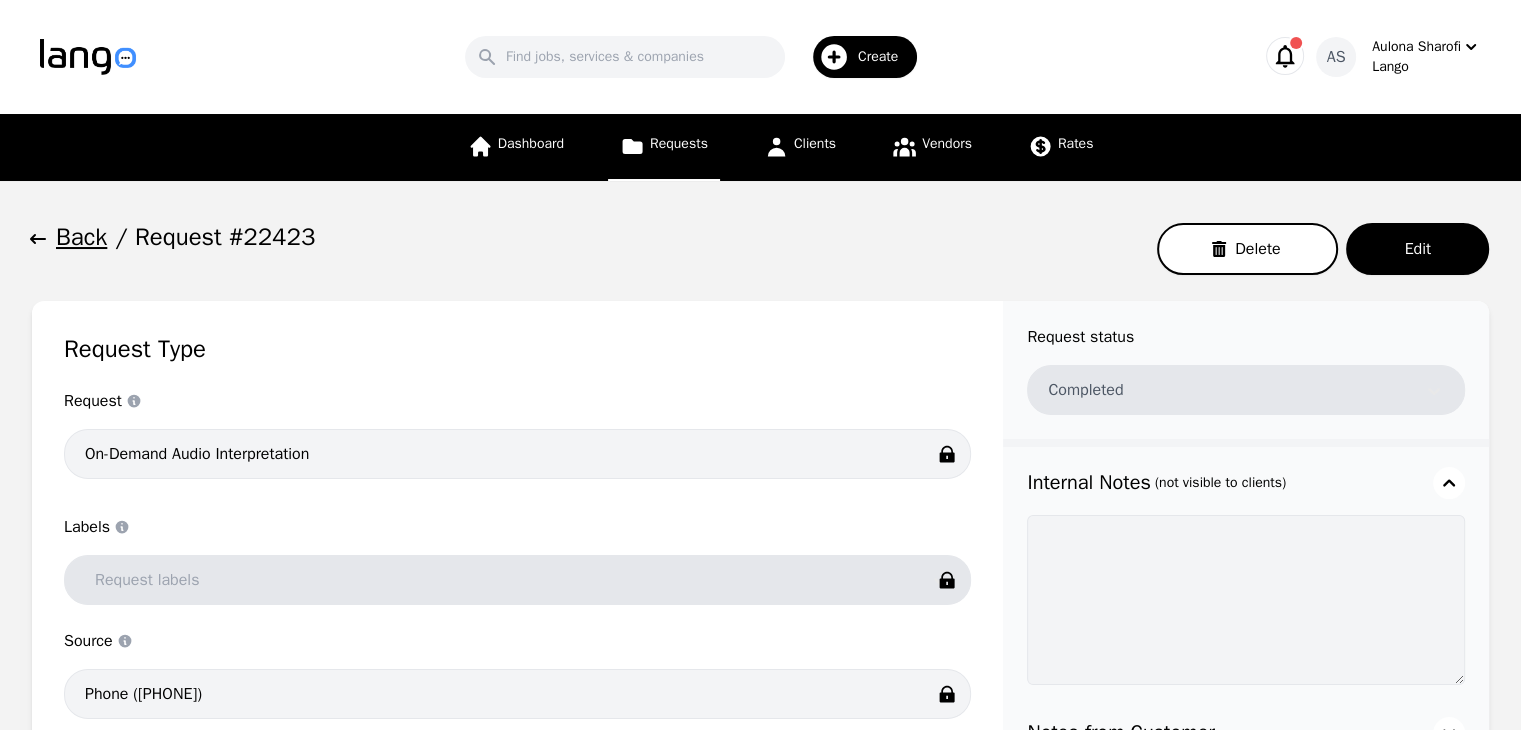 click 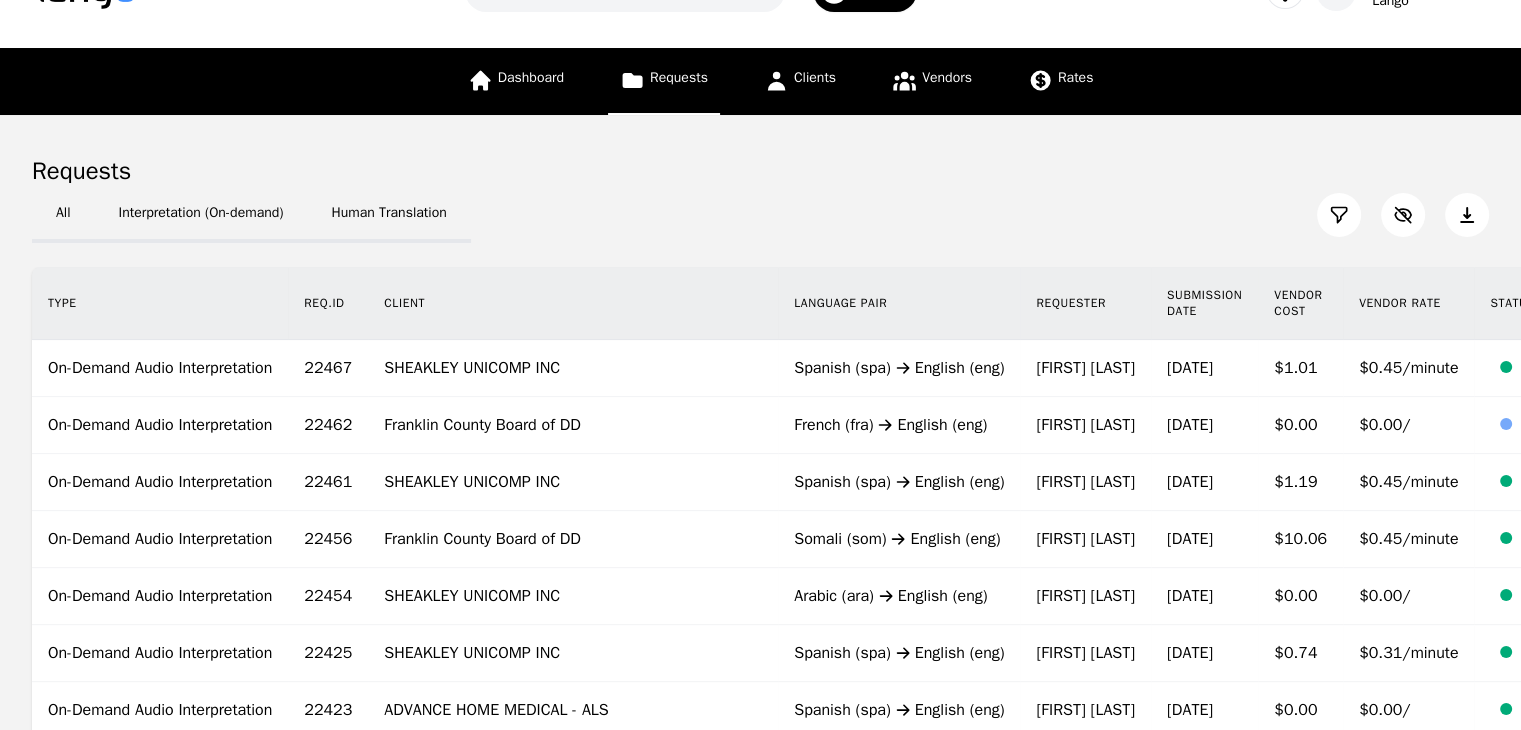 scroll, scrollTop: 0, scrollLeft: 0, axis: both 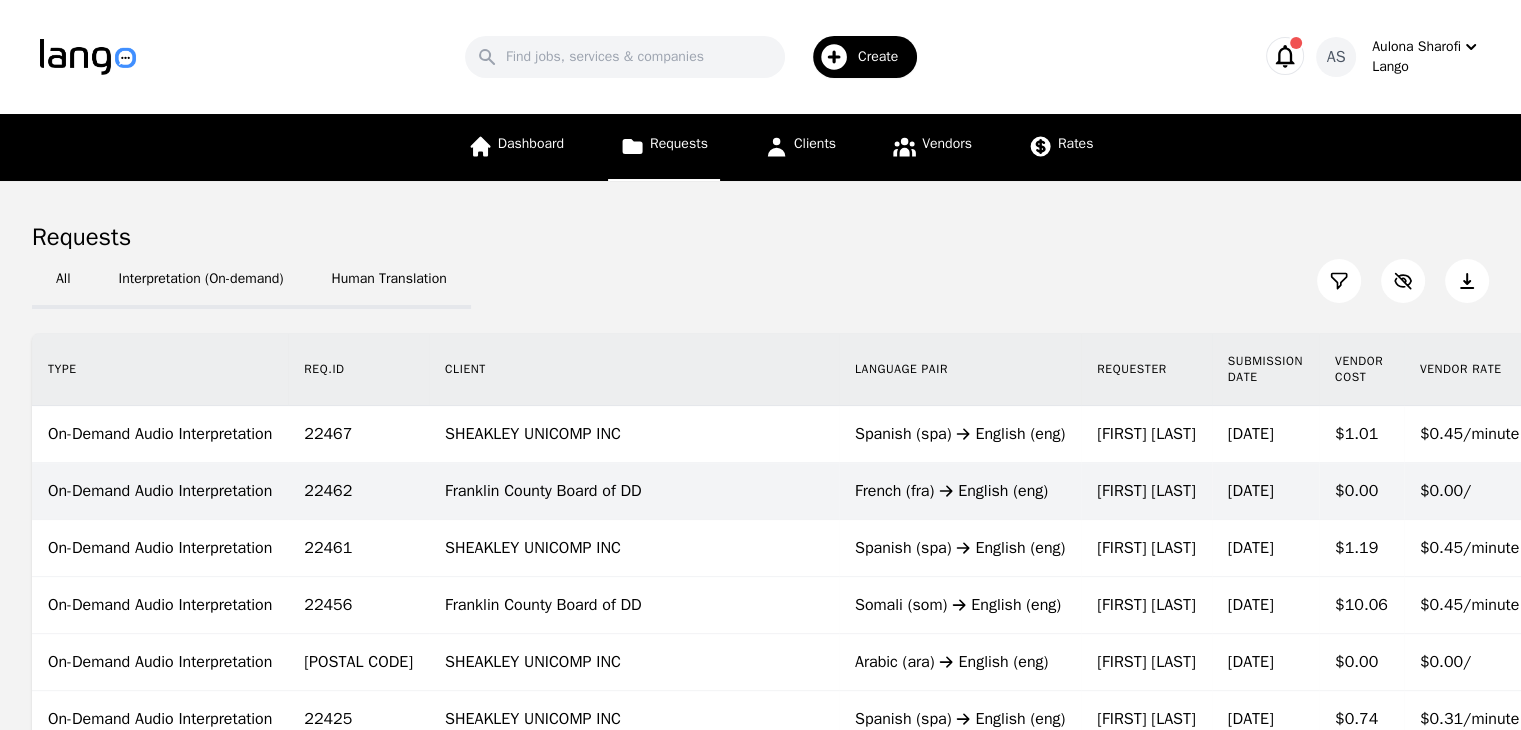 click on "French (fra) English (eng)" at bounding box center [960, 491] 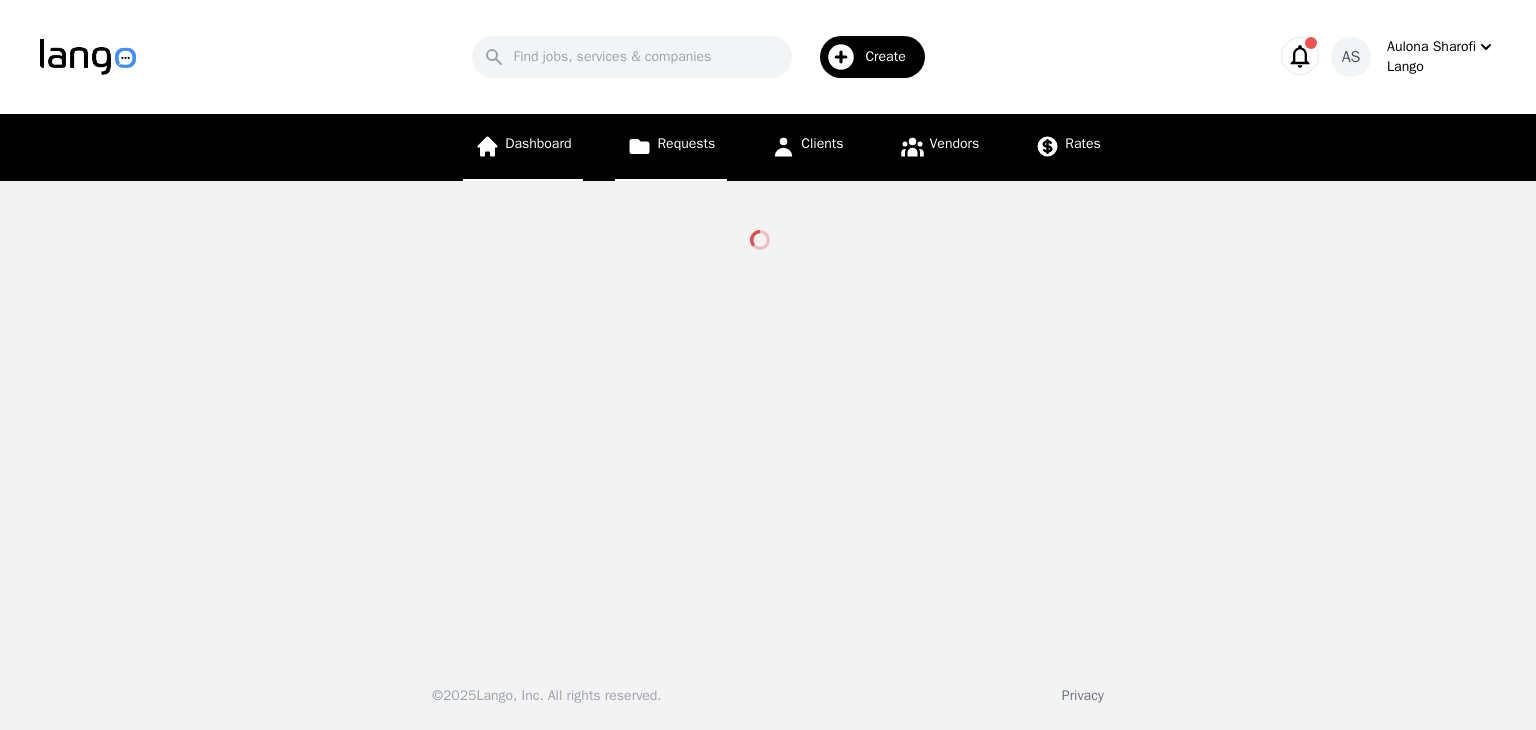 click on "Dashboard" at bounding box center (538, 143) 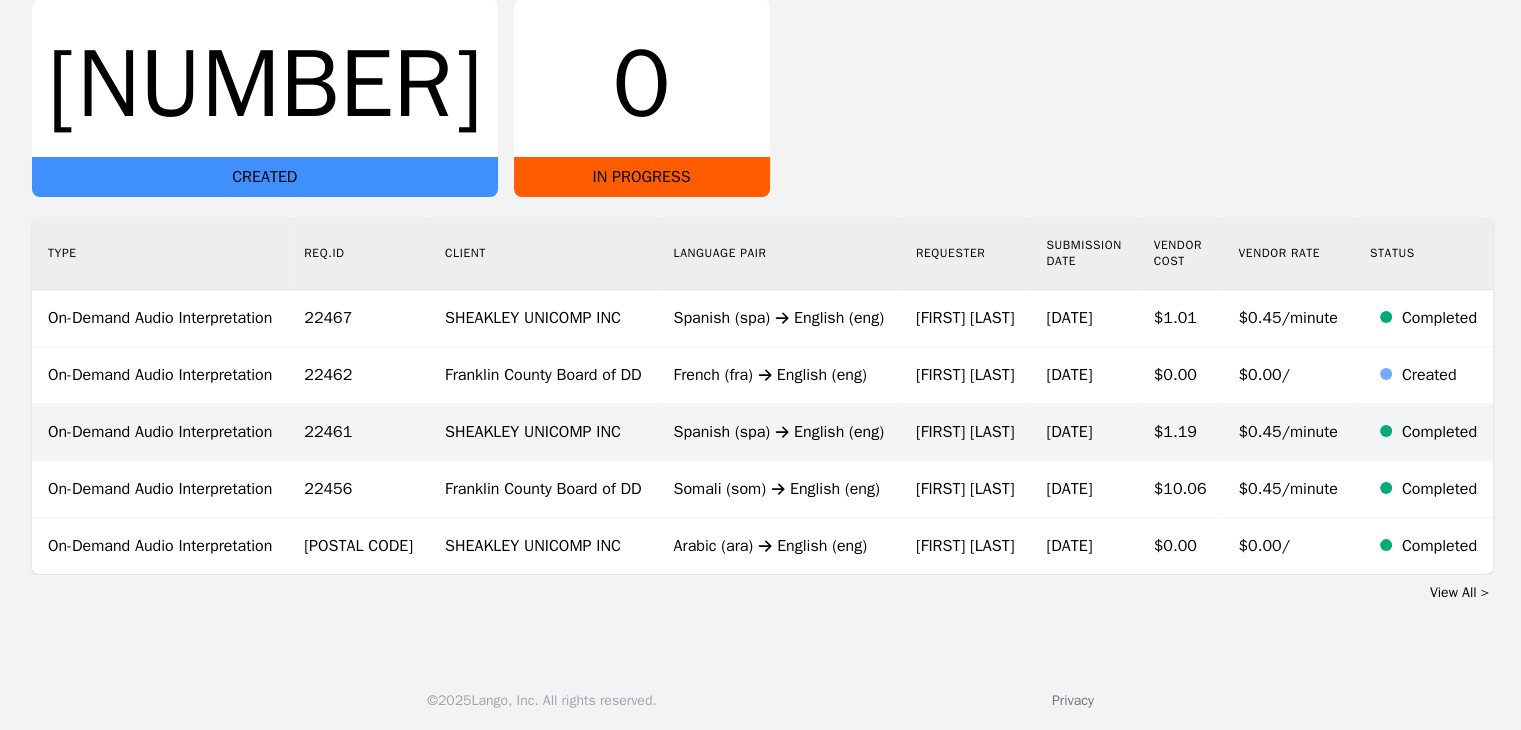 scroll, scrollTop: 359, scrollLeft: 0, axis: vertical 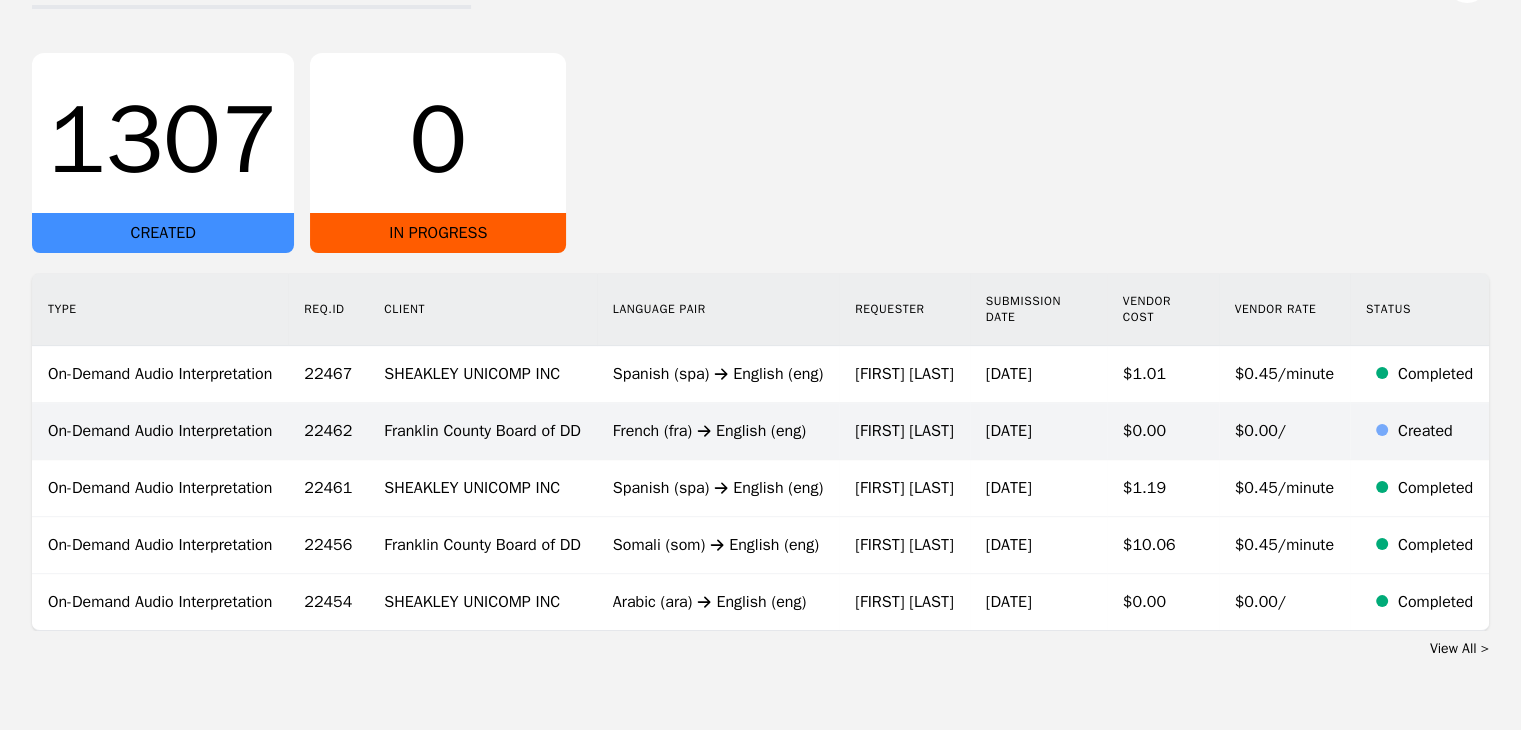 click on "French (fra) English (eng)" at bounding box center (718, 431) 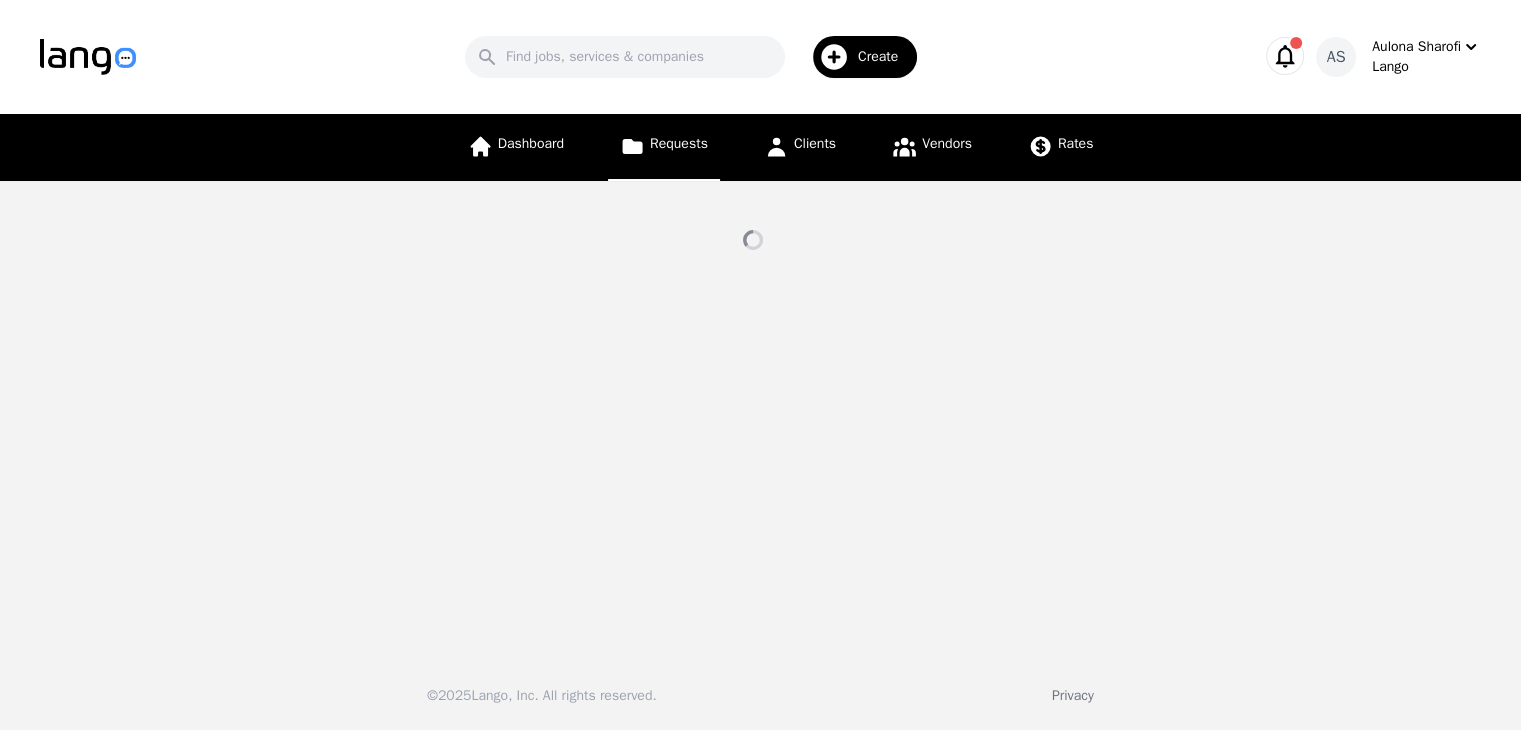 scroll, scrollTop: 0, scrollLeft: 0, axis: both 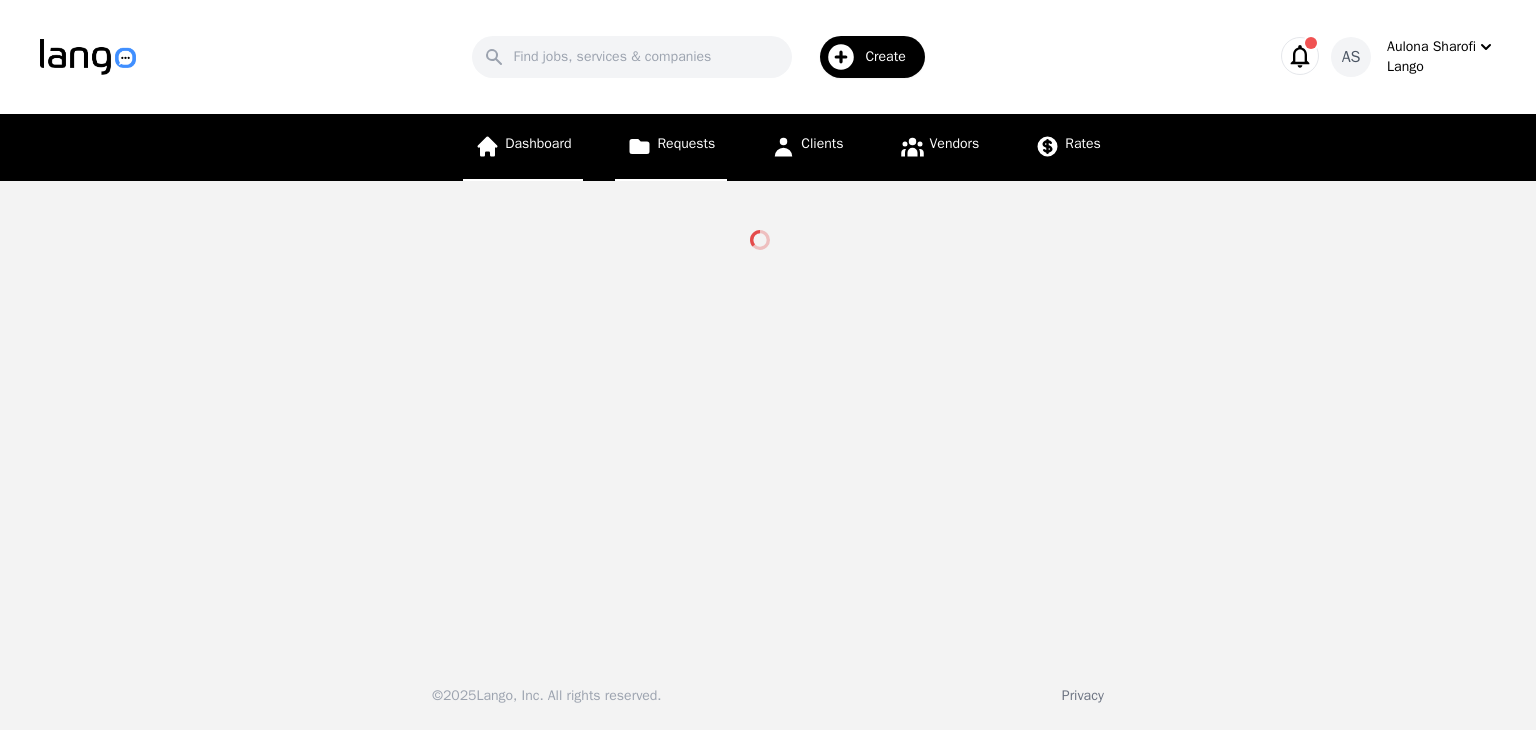 click on "Dashboard" at bounding box center [538, 143] 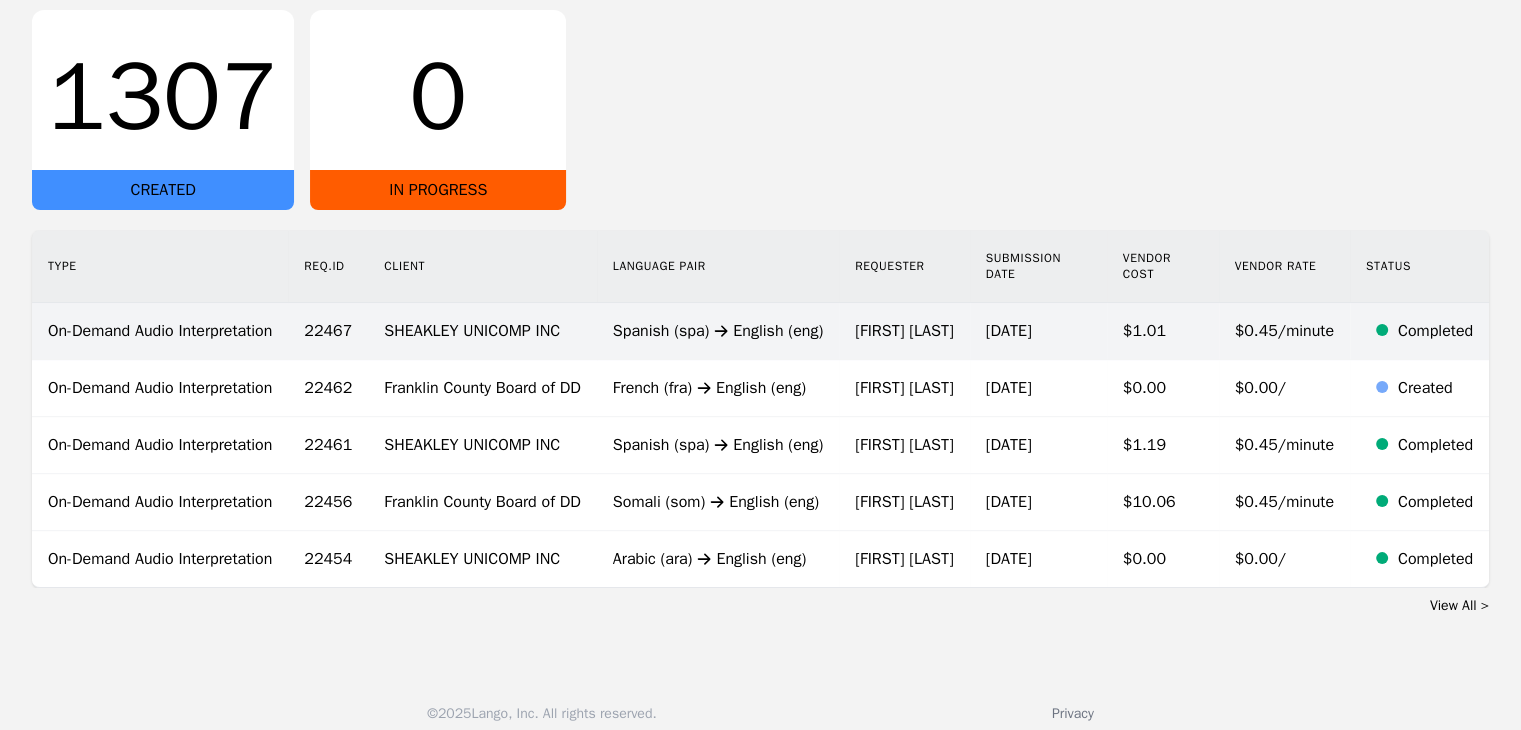 scroll, scrollTop: 359, scrollLeft: 0, axis: vertical 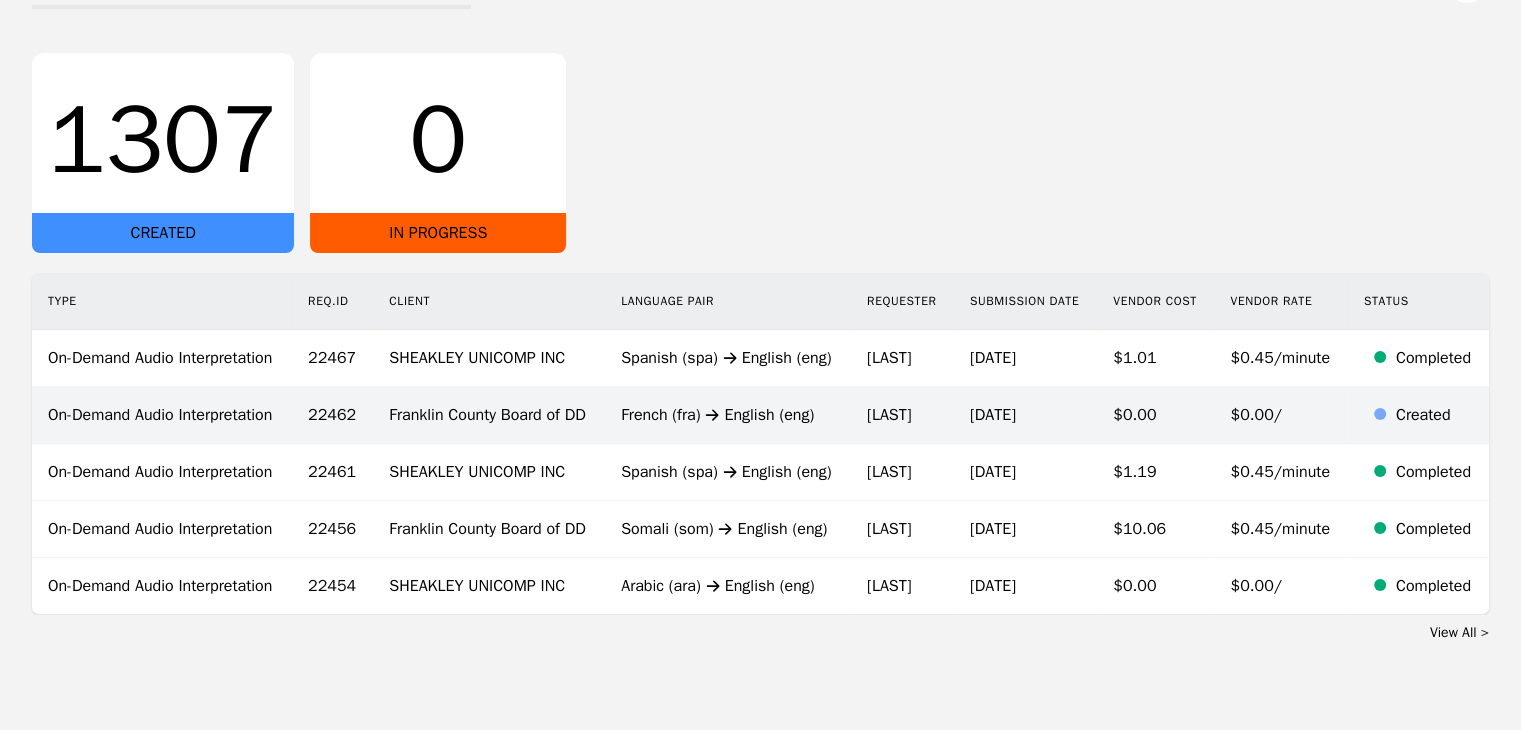 click on "[LAST]" at bounding box center (902, 415) 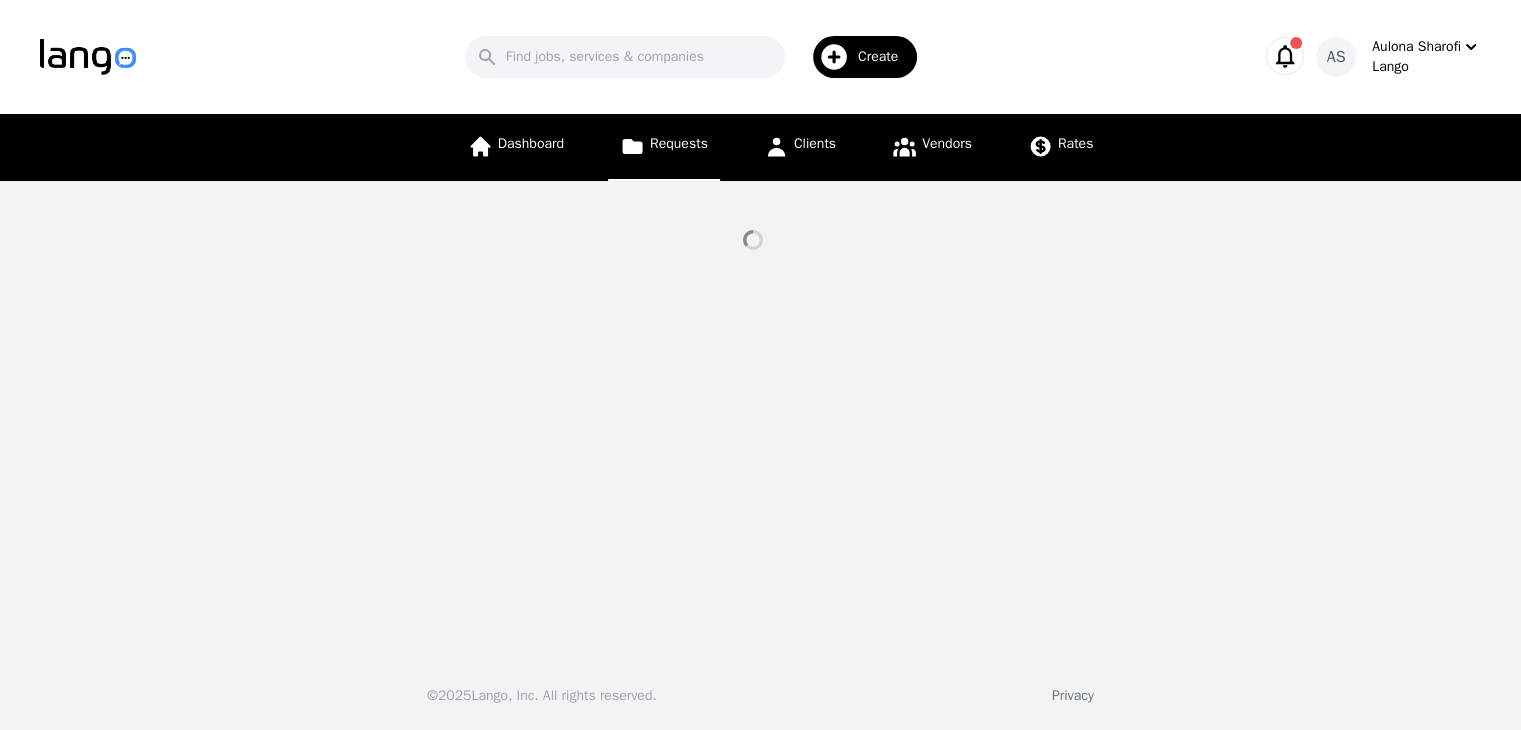 scroll, scrollTop: 0, scrollLeft: 0, axis: both 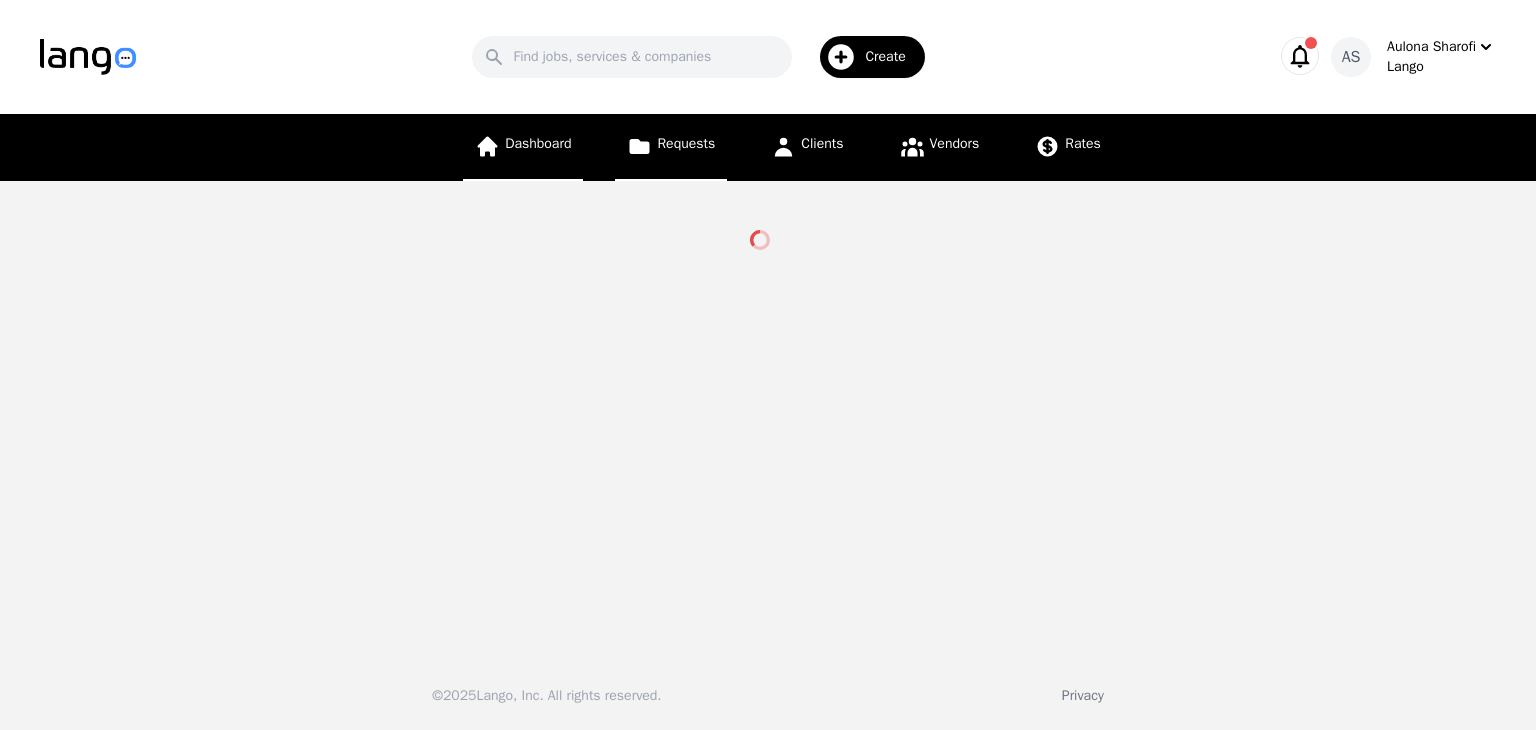 click on "Dashboard" at bounding box center [538, 143] 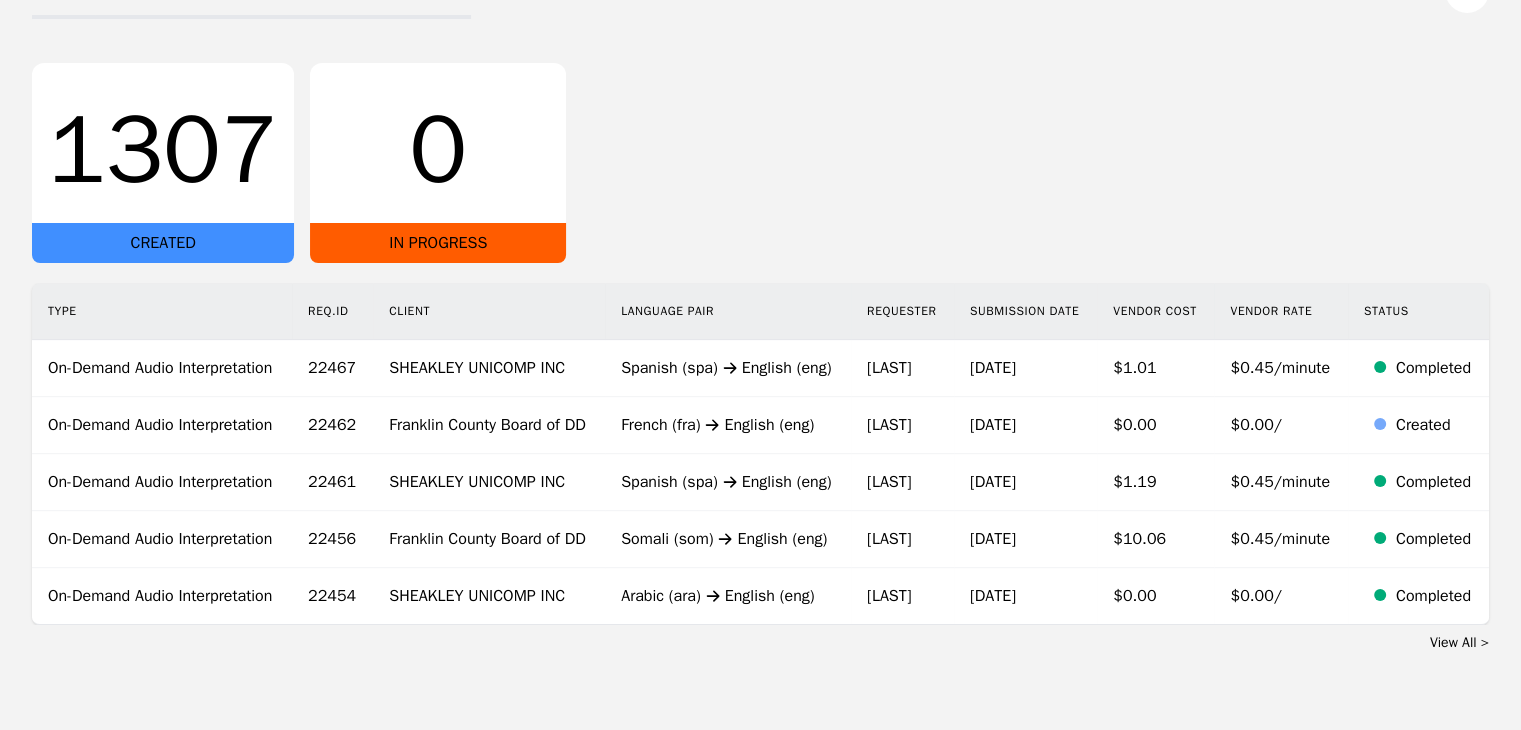 scroll, scrollTop: 300, scrollLeft: 0, axis: vertical 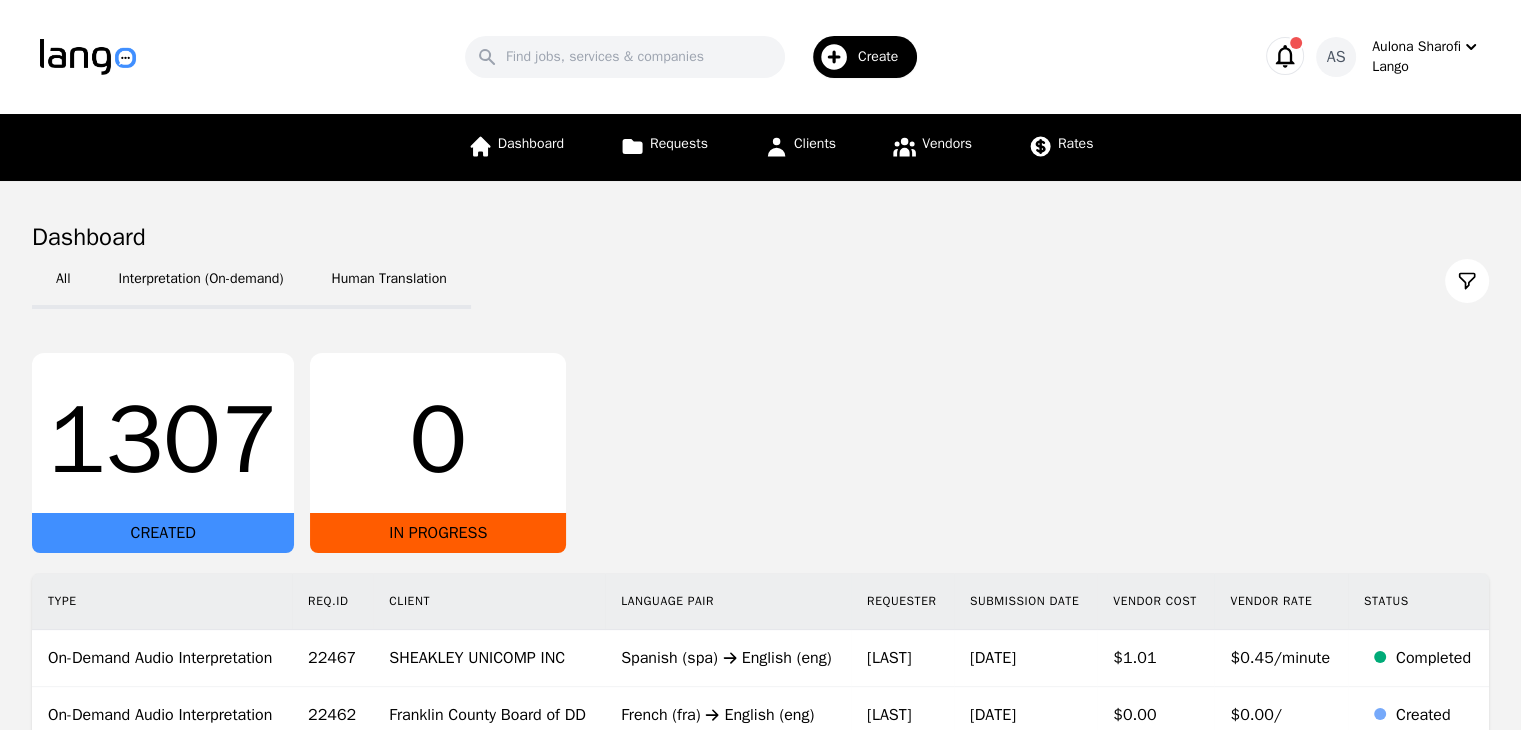 click on "1307 CREATED 0 IN PROGRESS" at bounding box center [760, 453] 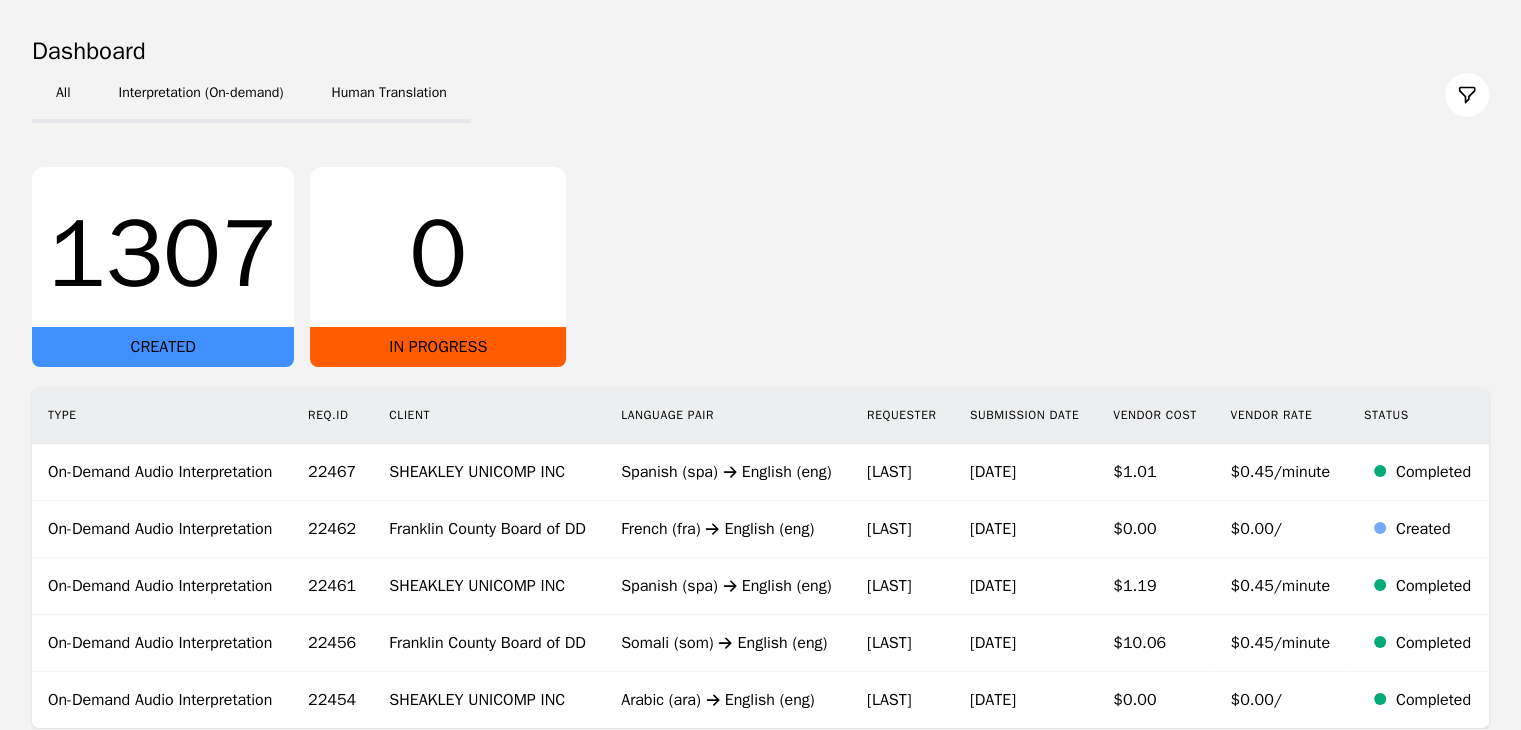 scroll, scrollTop: 359, scrollLeft: 0, axis: vertical 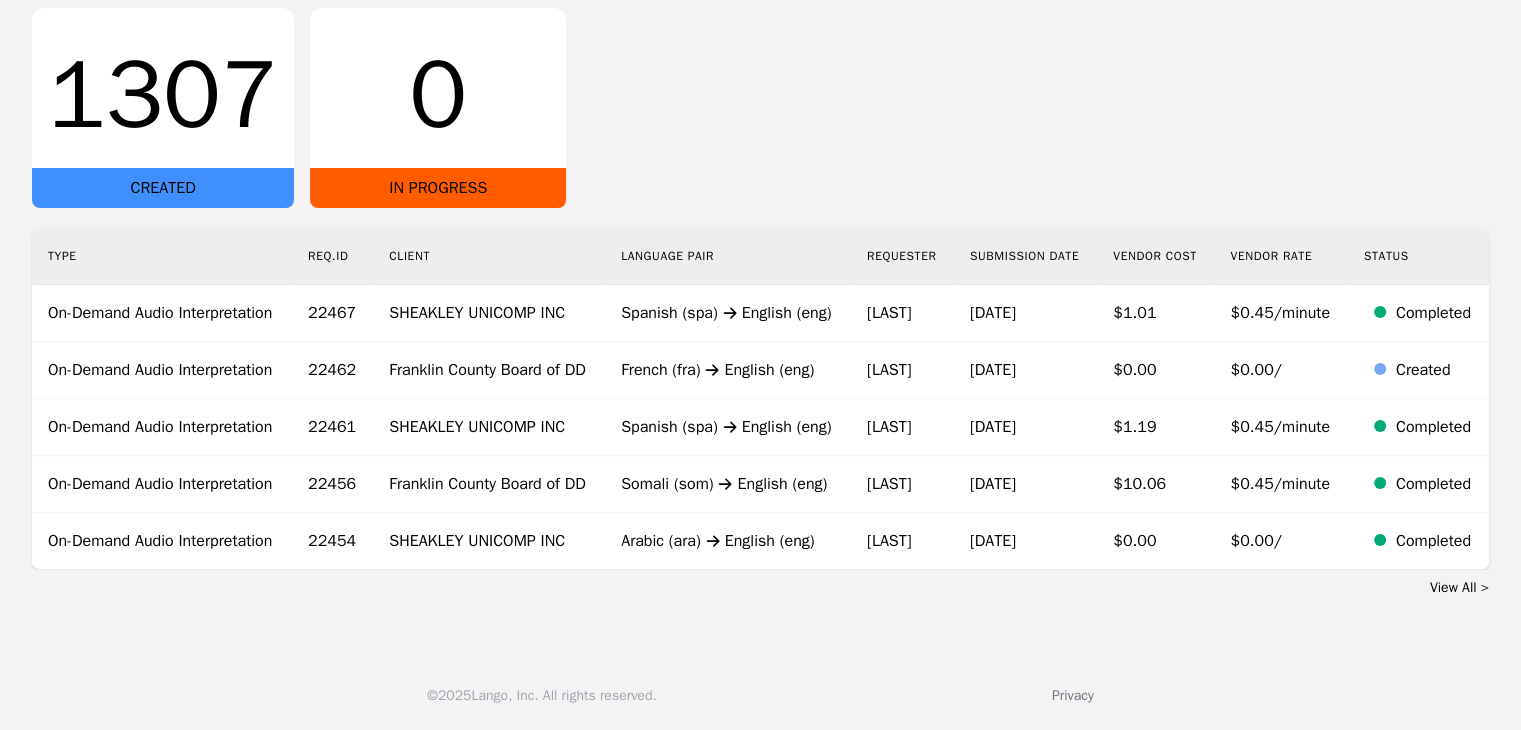 click on "View All >" at bounding box center (1459, 587) 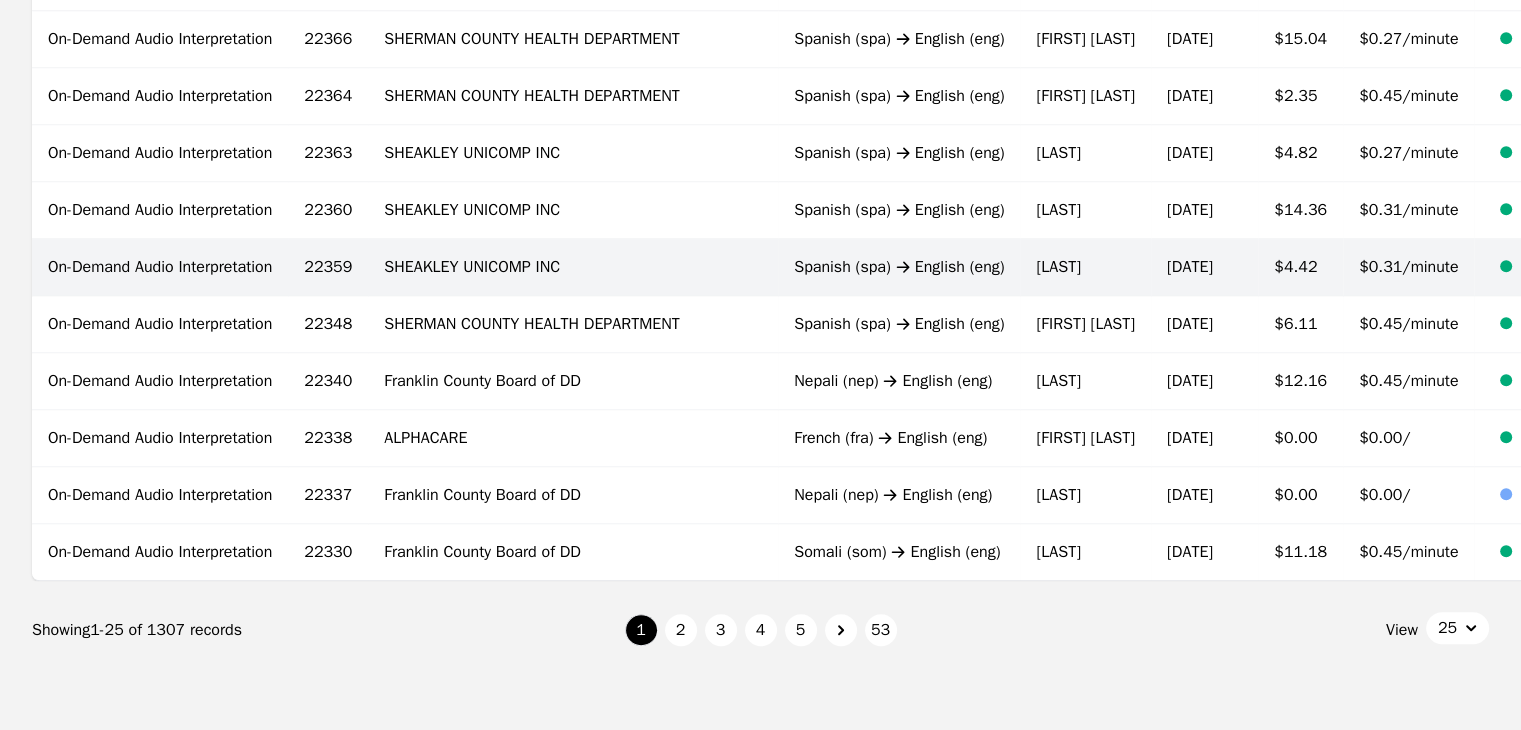 scroll, scrollTop: 1339, scrollLeft: 0, axis: vertical 